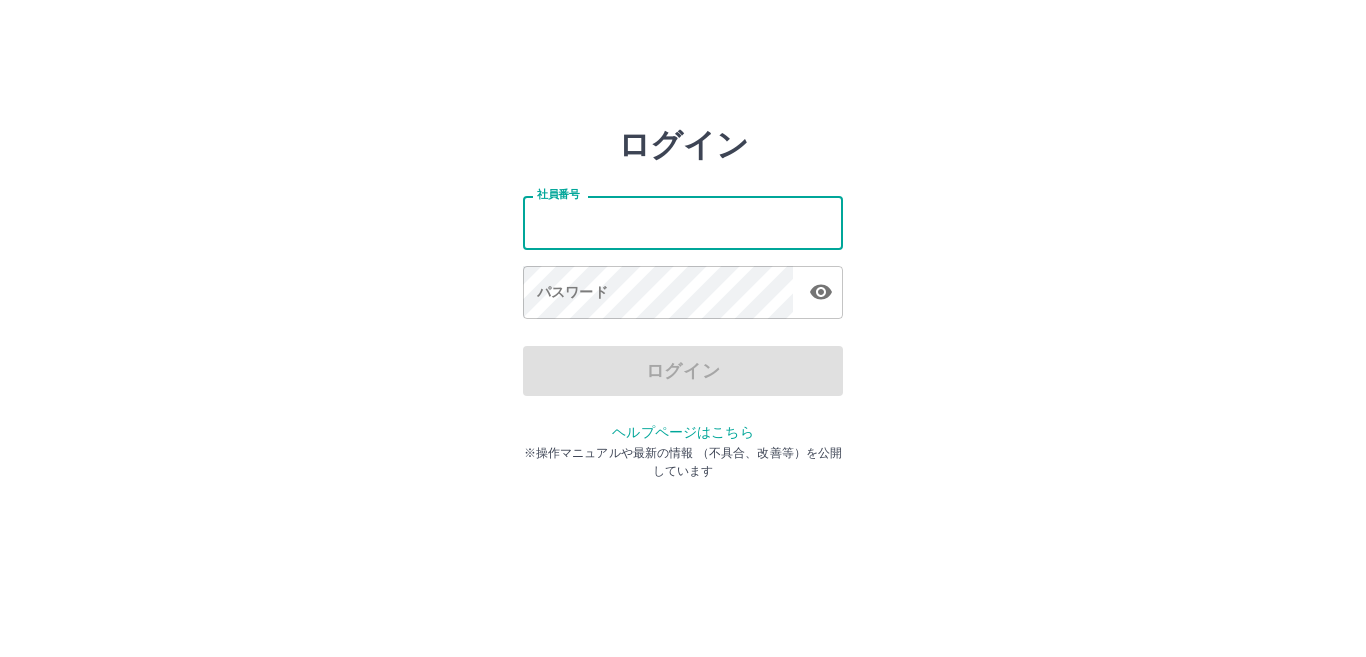 scroll, scrollTop: 0, scrollLeft: 0, axis: both 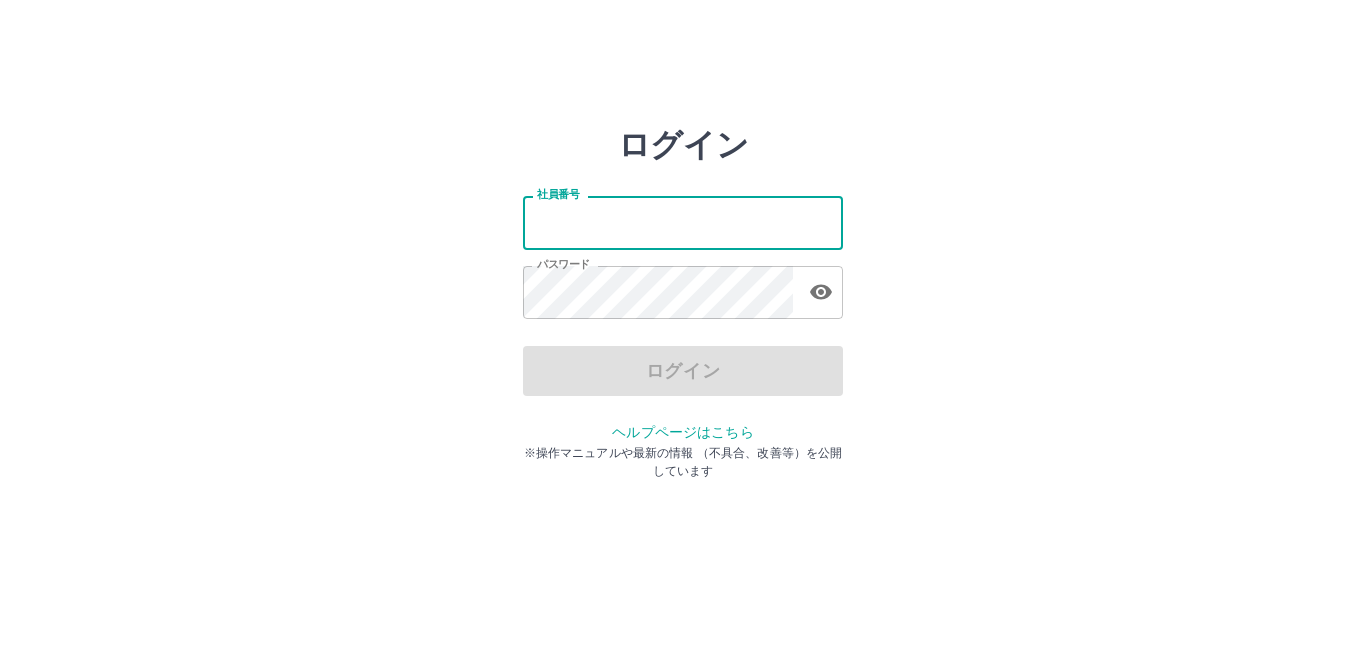 click on "社員番号" at bounding box center (683, 222) 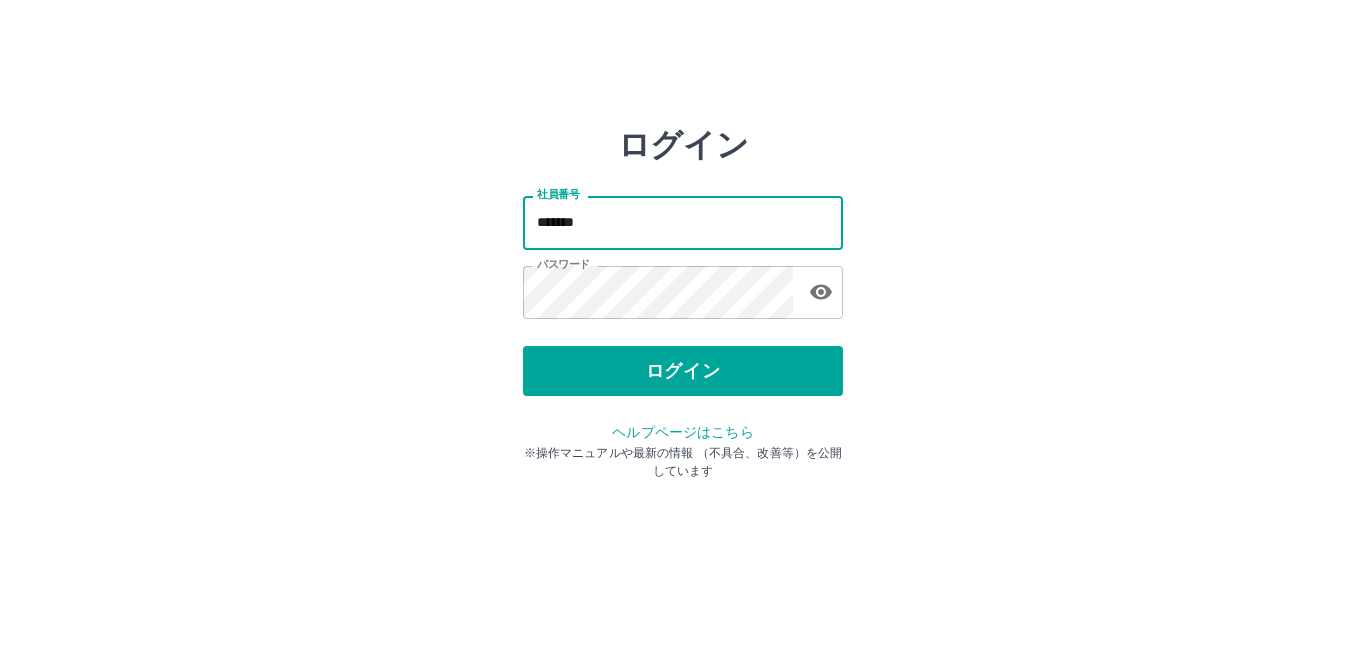type on "*******" 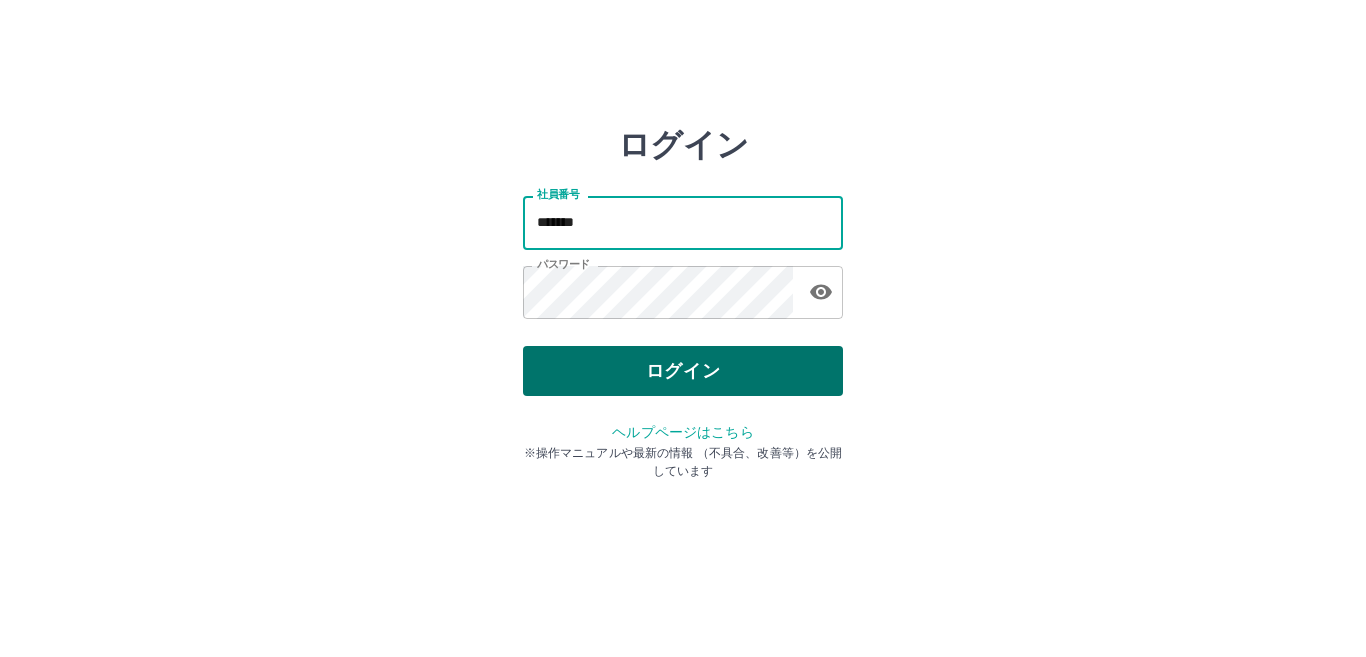 click on "ログイン" at bounding box center [683, 371] 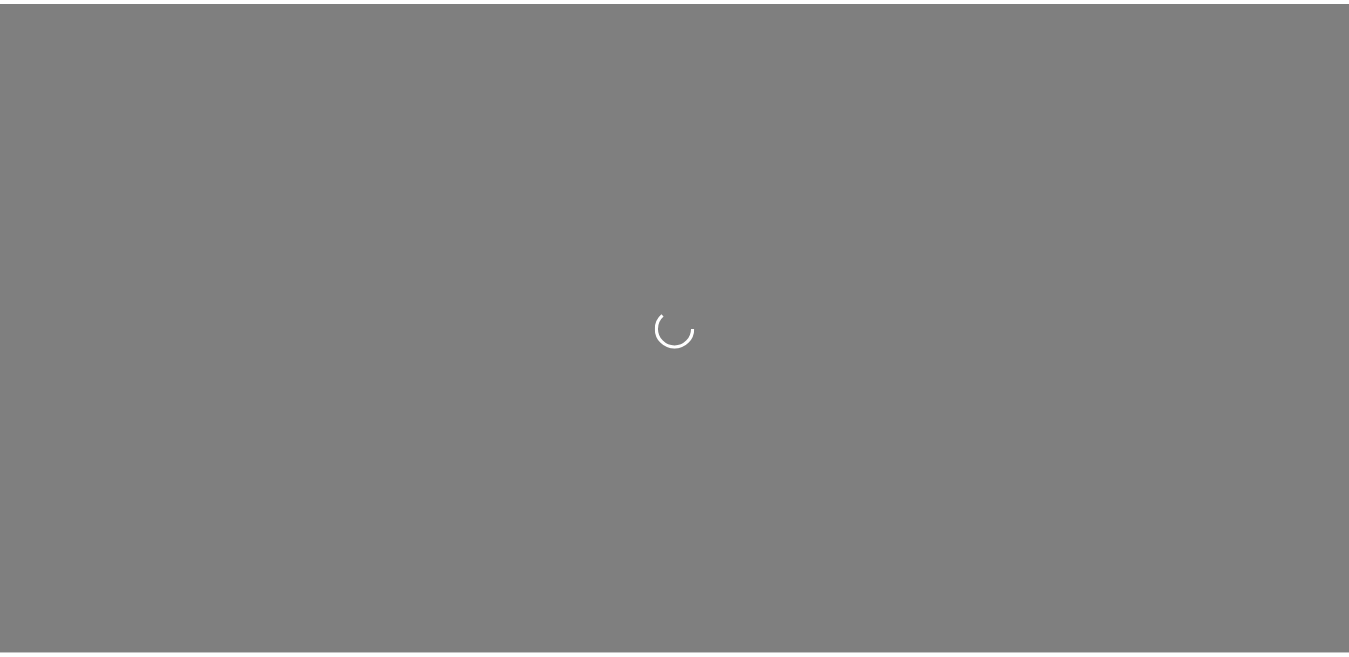scroll, scrollTop: 0, scrollLeft: 0, axis: both 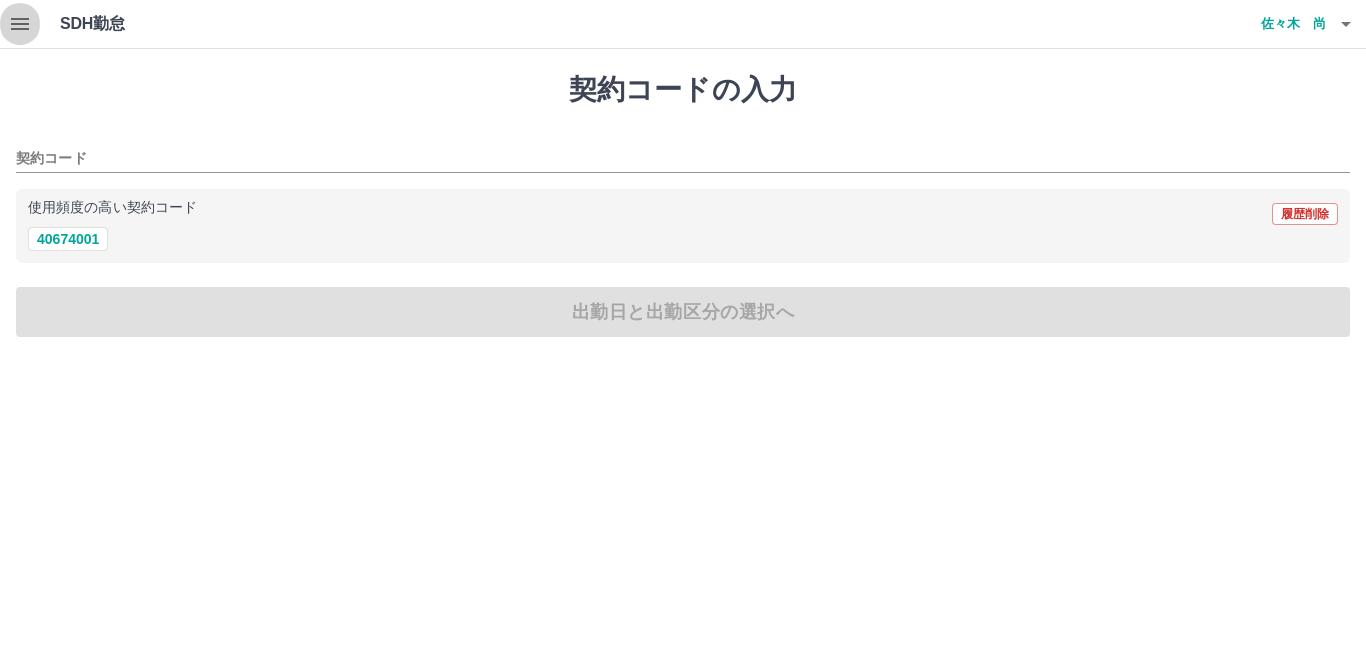 click 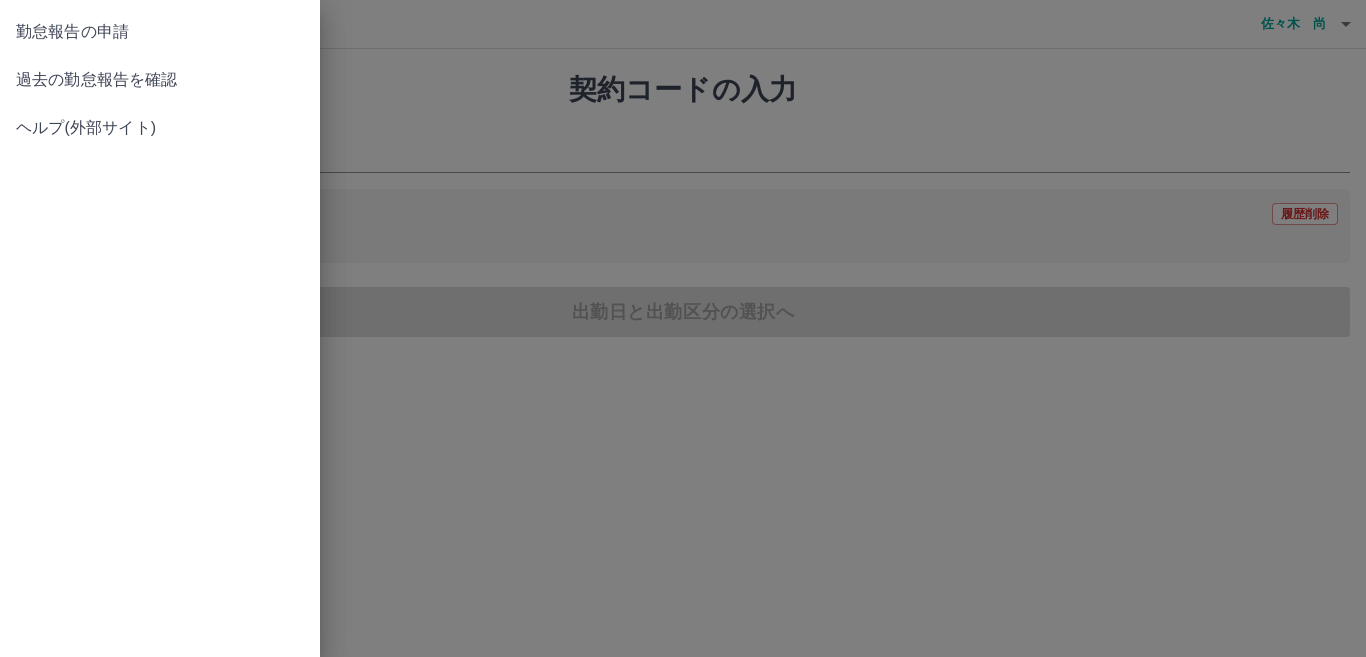 click on "過去の勤怠報告を確認" at bounding box center [160, 80] 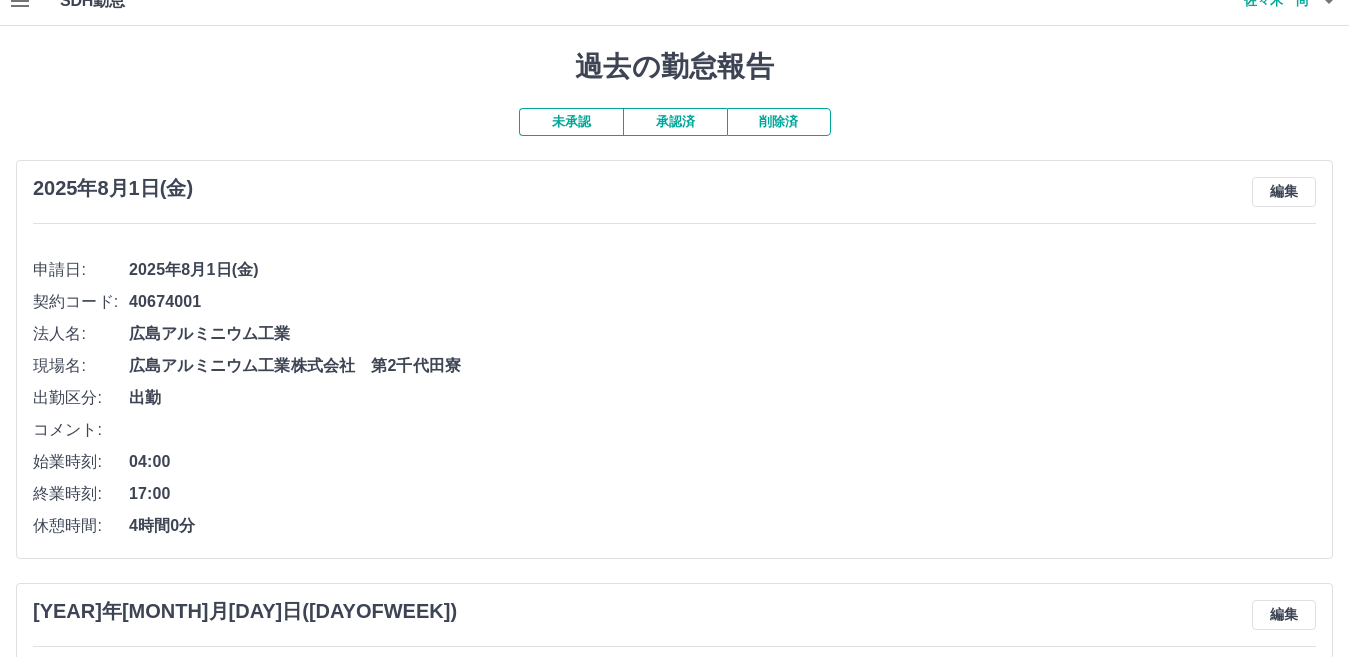 scroll, scrollTop: 0, scrollLeft: 0, axis: both 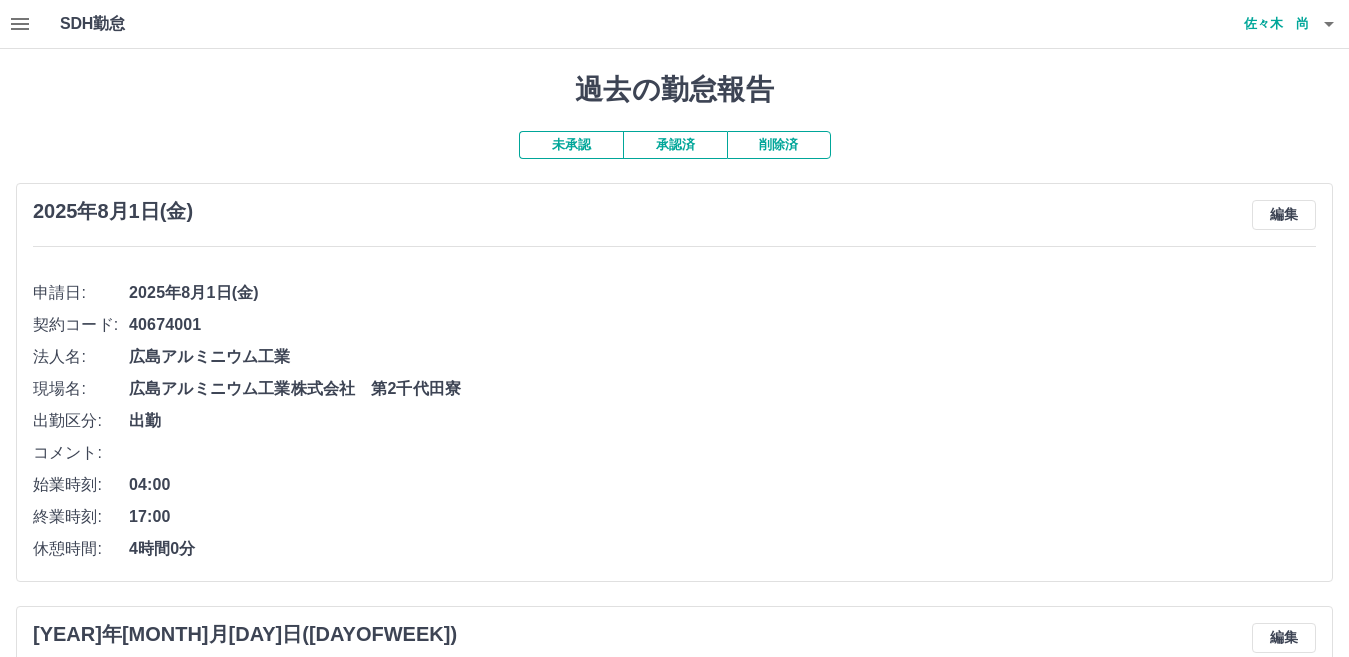 click 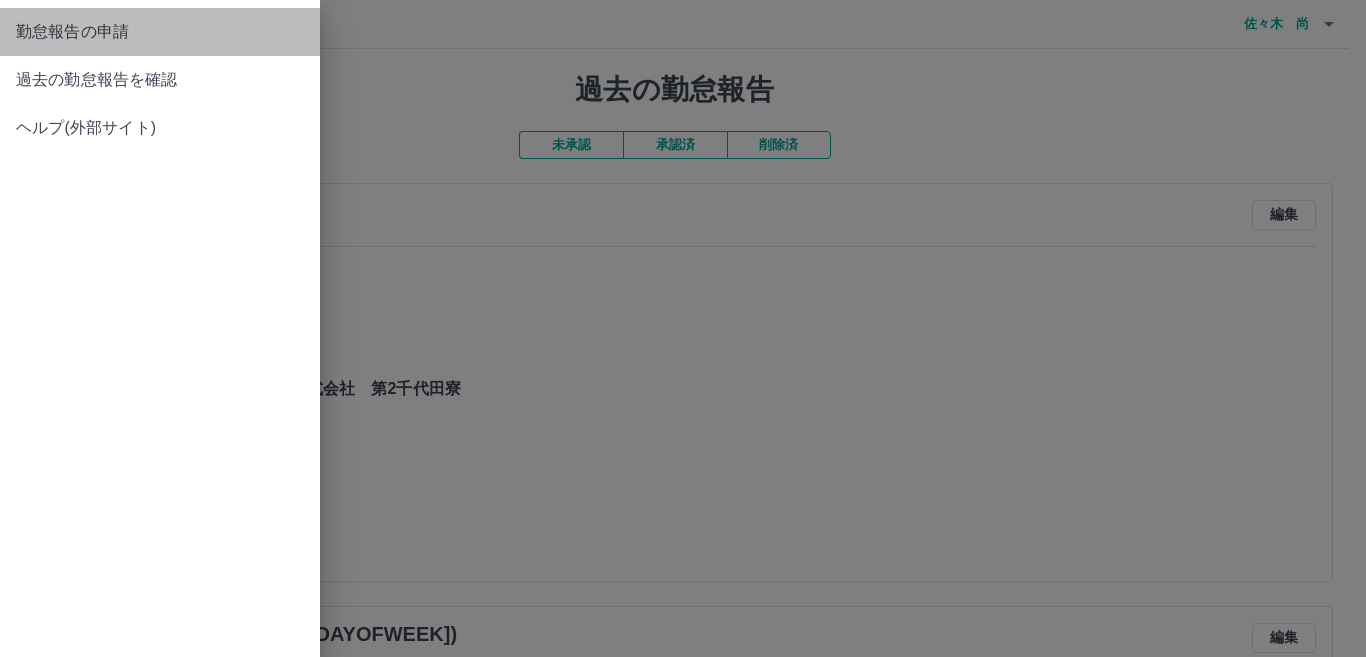 click on "勤怠報告の申請" at bounding box center [160, 32] 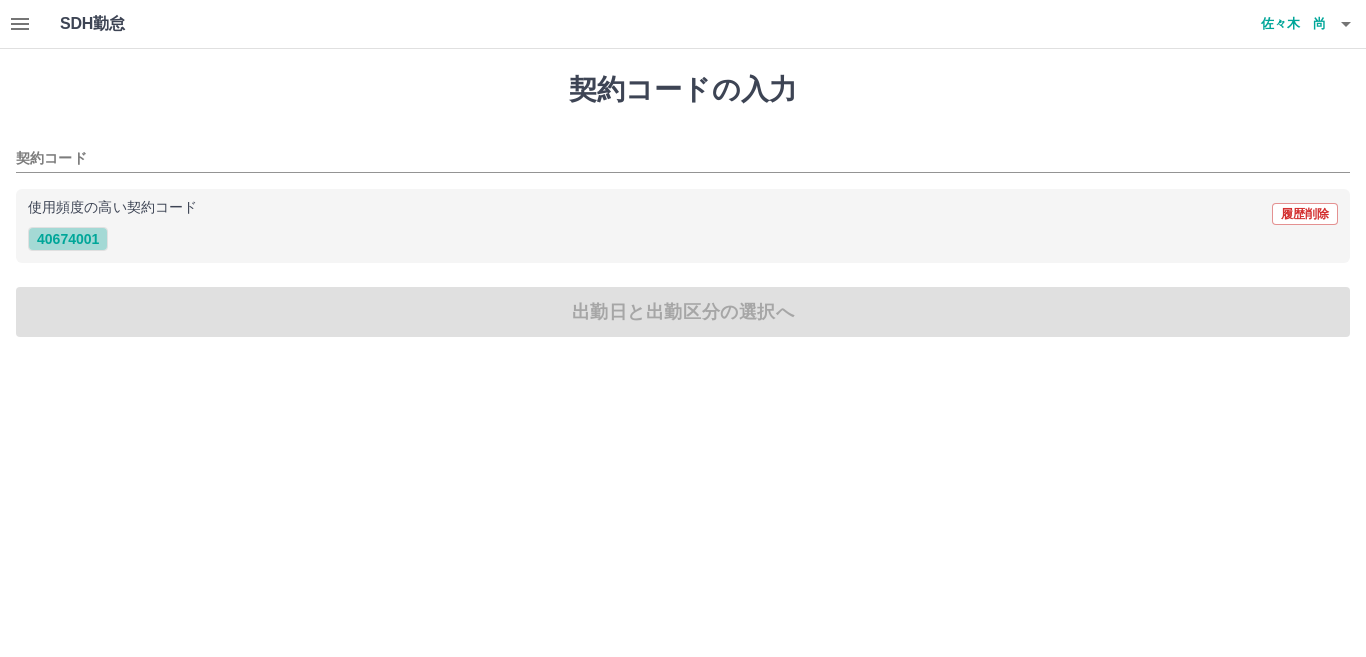 click on "40674001" at bounding box center (68, 239) 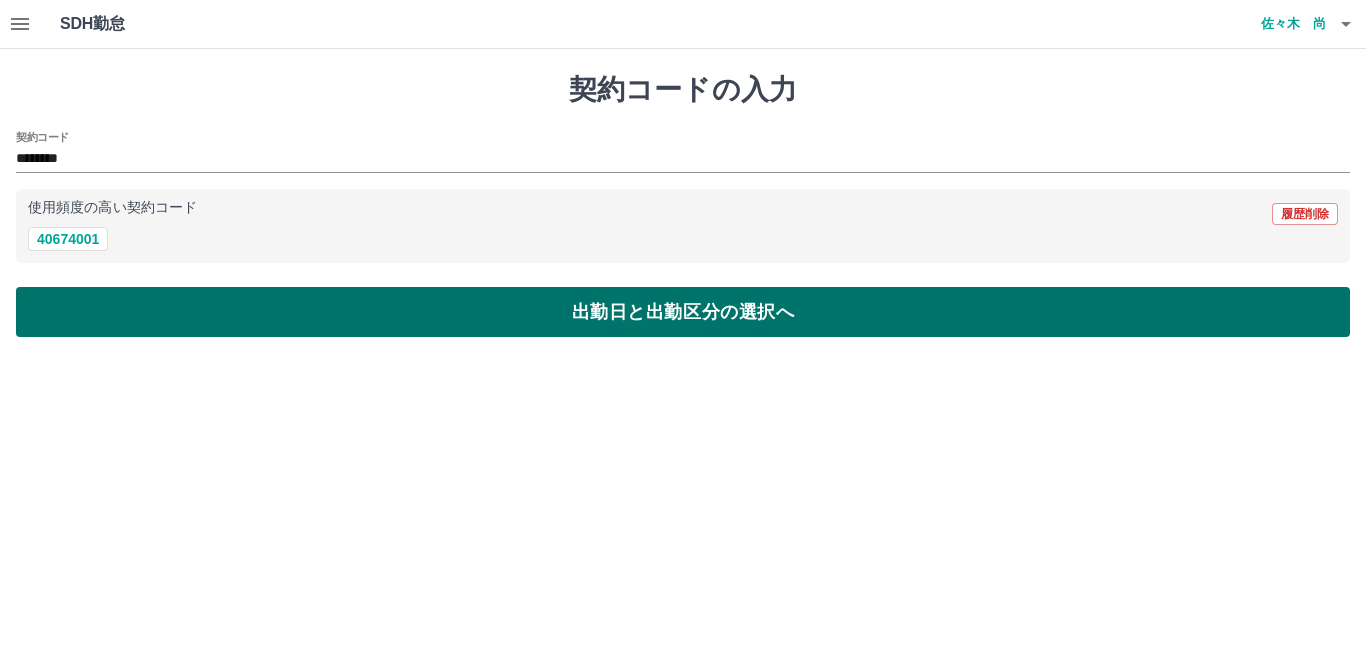 click on "出勤日と出勤区分の選択へ" at bounding box center [683, 312] 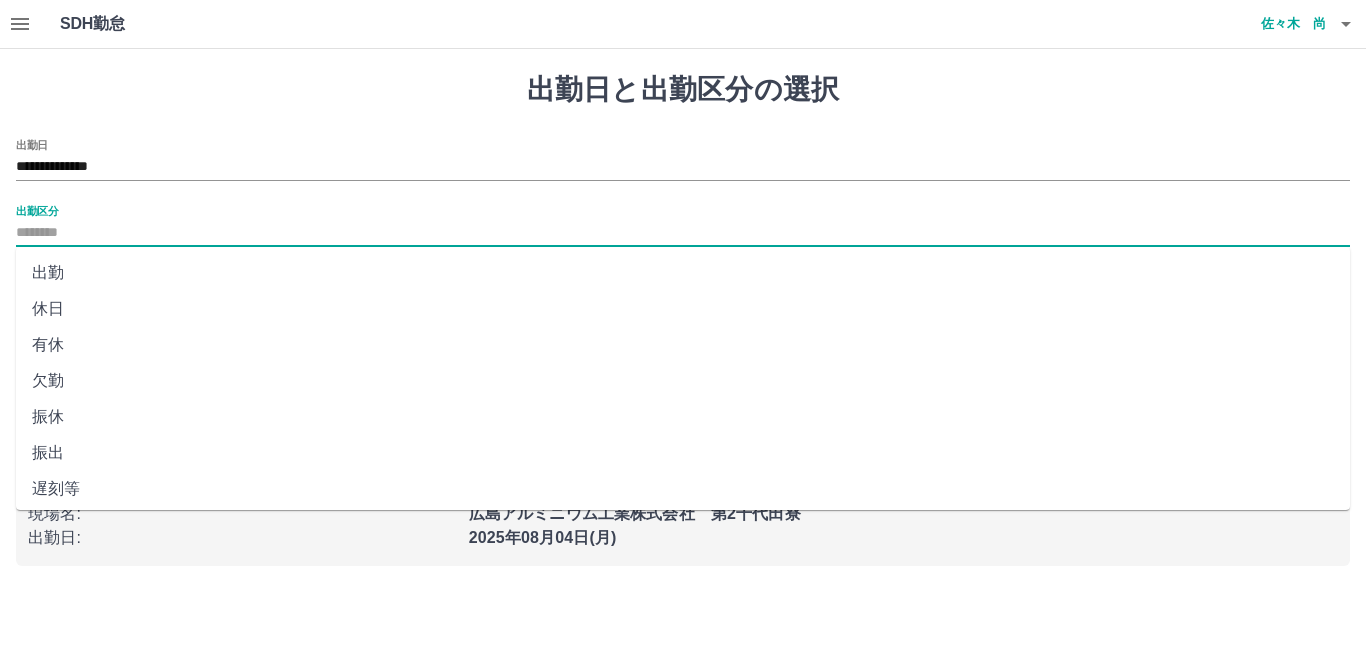 click on "出勤区分" at bounding box center [683, 233] 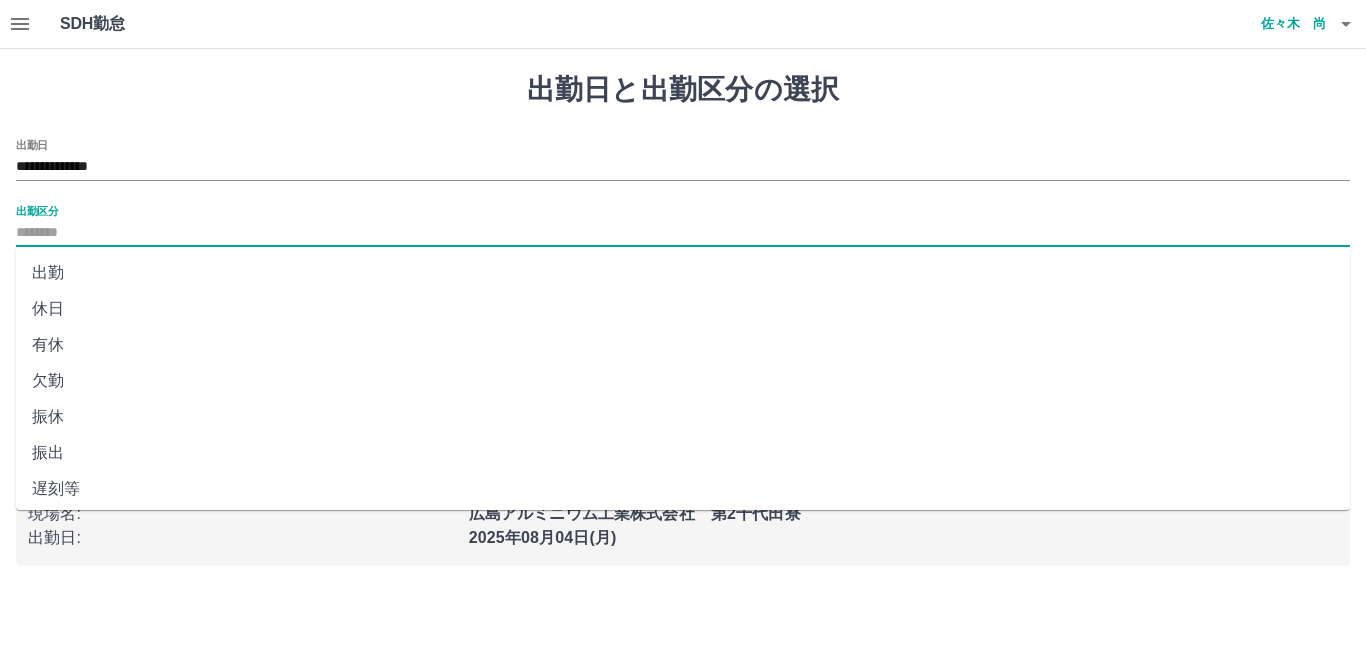 click on "出勤" at bounding box center (683, 273) 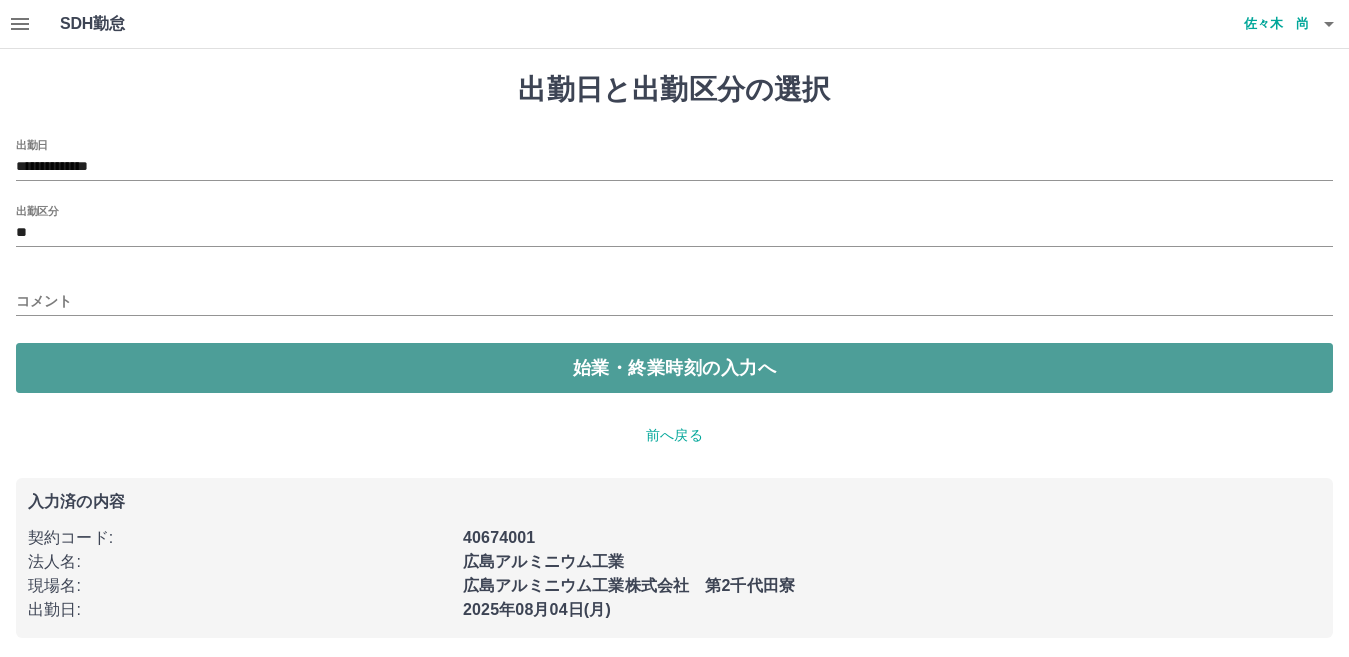 click on "始業・終業時刻の入力へ" at bounding box center [674, 368] 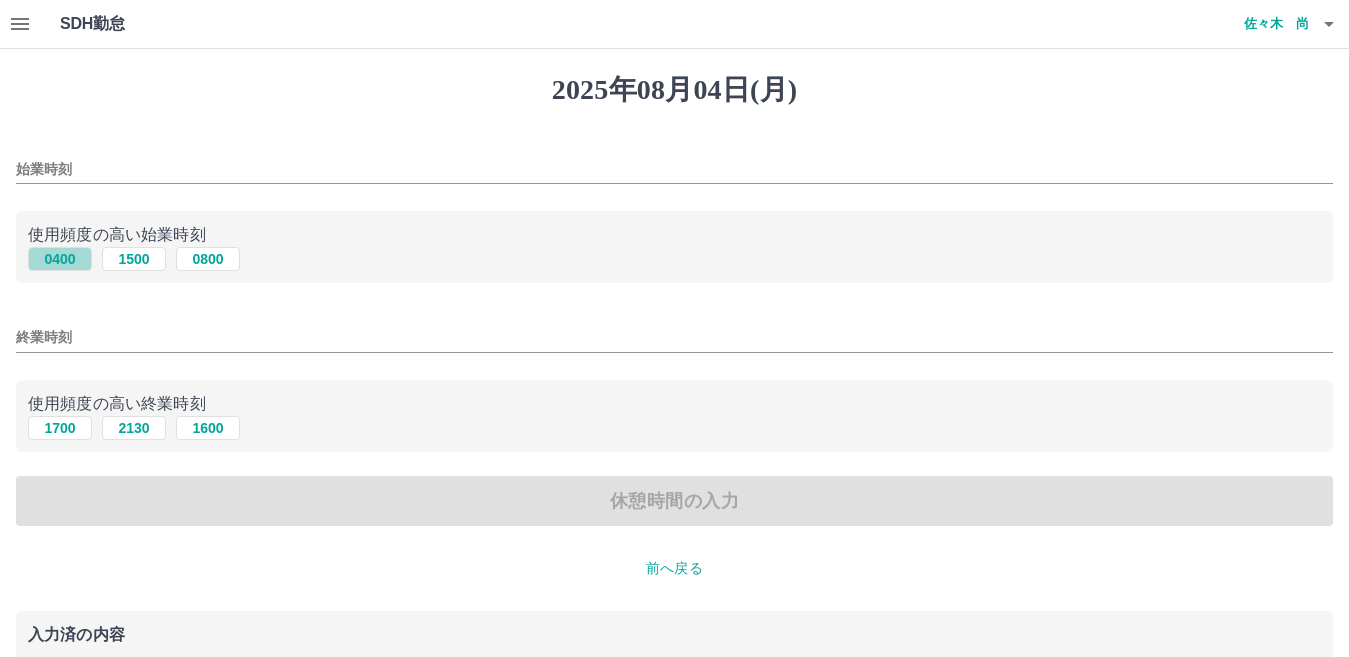 click on "0400" at bounding box center (60, 259) 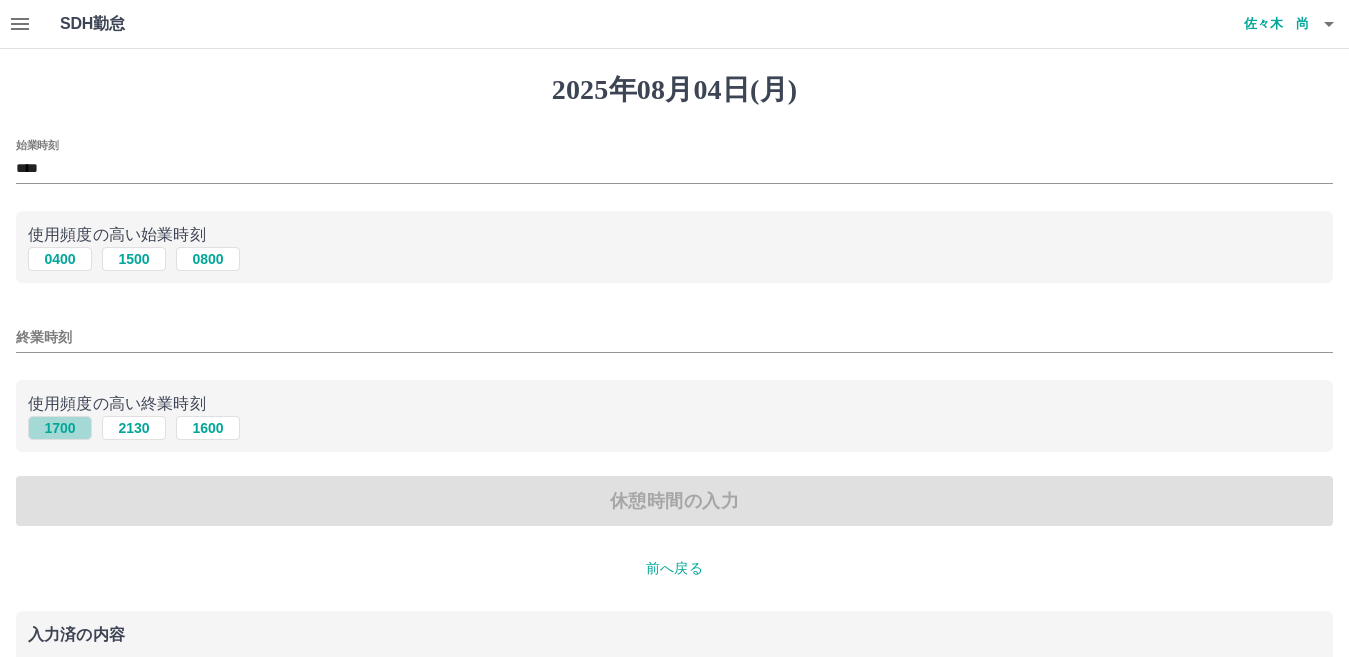 click on "1700" at bounding box center [60, 428] 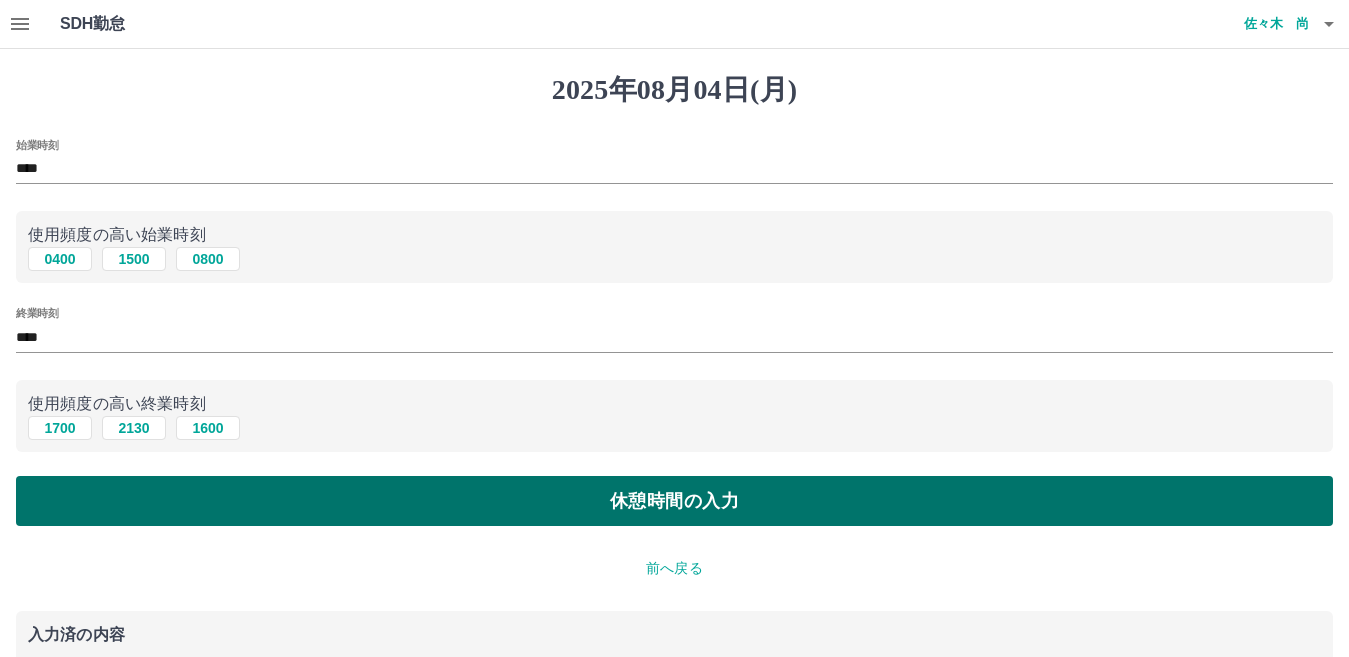 click on "休憩時間の入力" at bounding box center (674, 501) 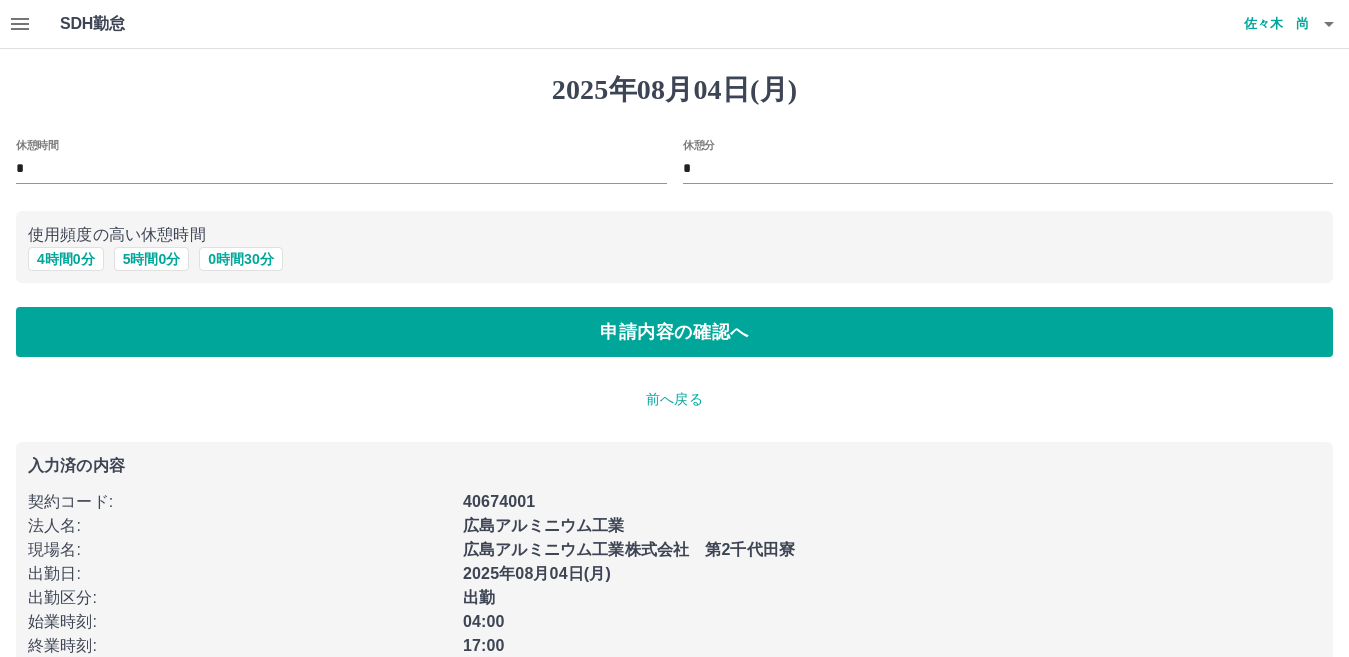 click on "休憩時間 *" at bounding box center (341, 163) 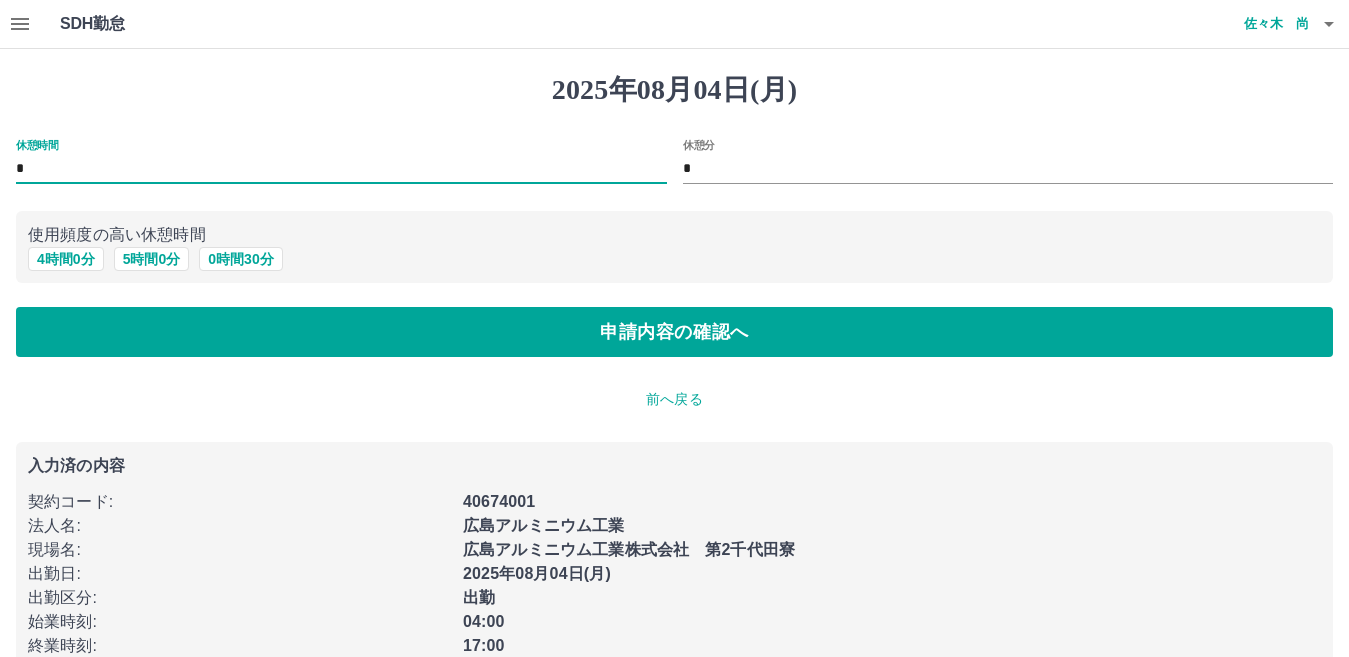 click on "*" at bounding box center (341, 169) 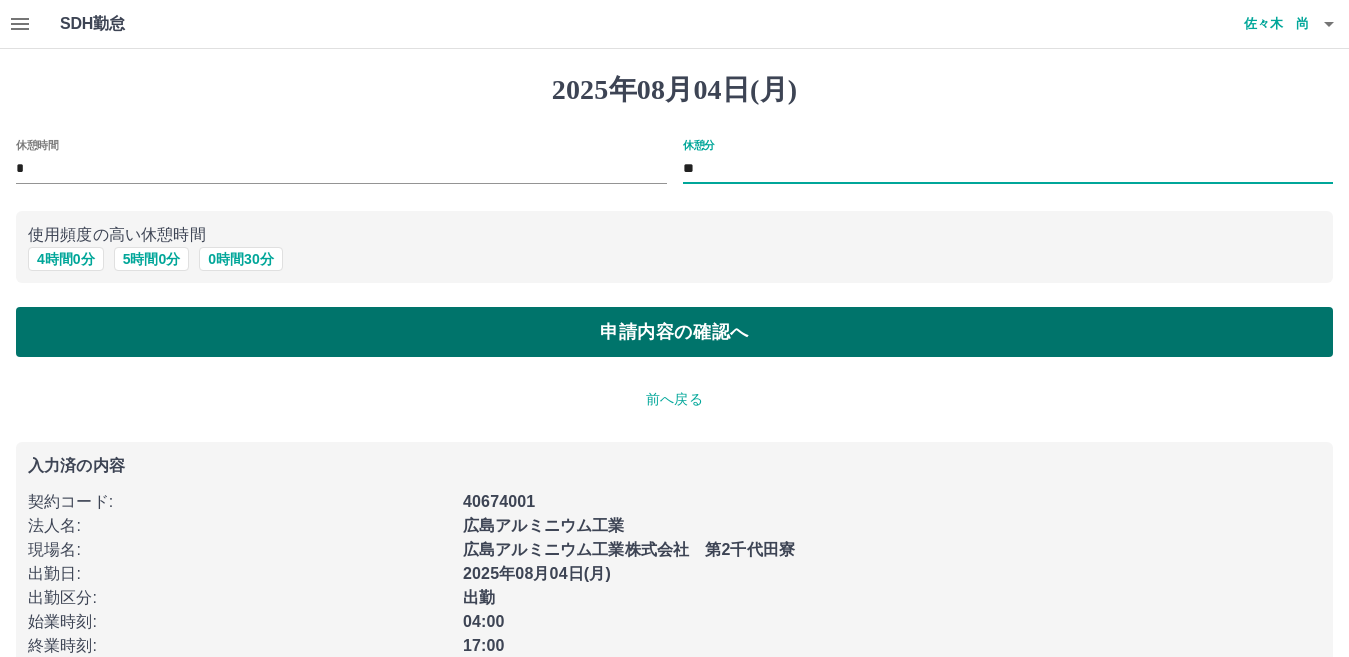 type on "**" 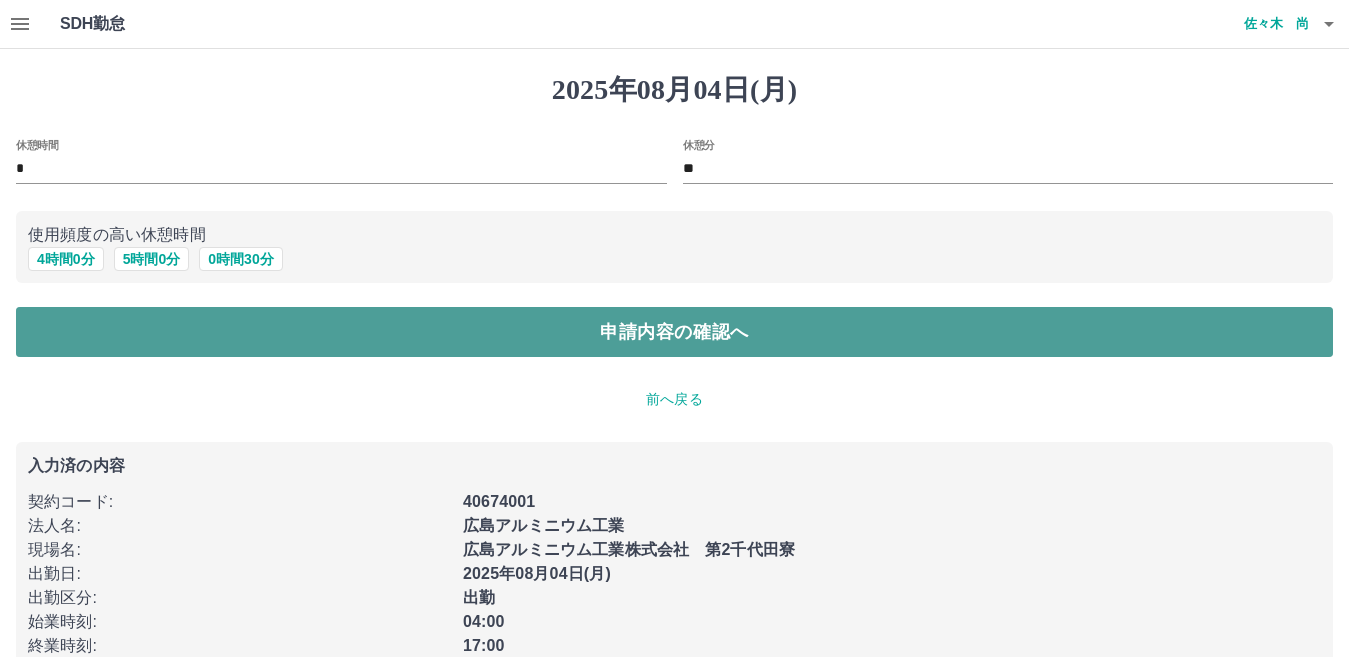 click on "申請内容の確認へ" at bounding box center (674, 332) 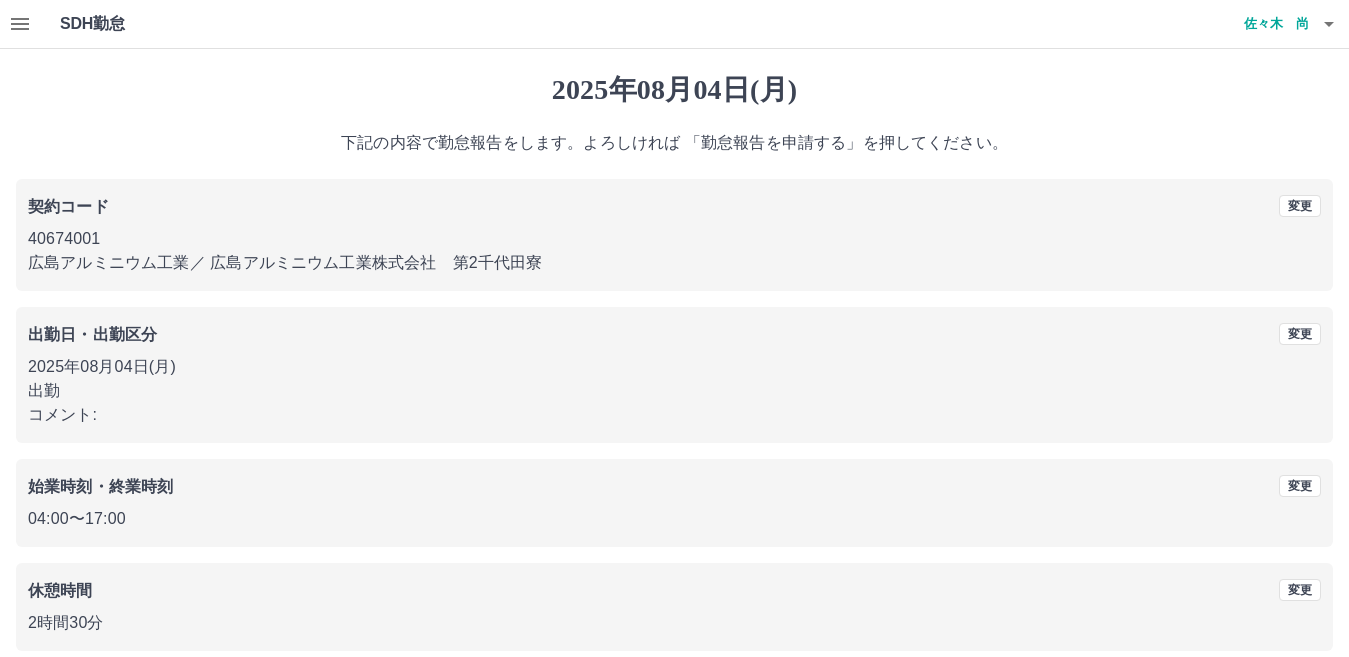 scroll, scrollTop: 92, scrollLeft: 0, axis: vertical 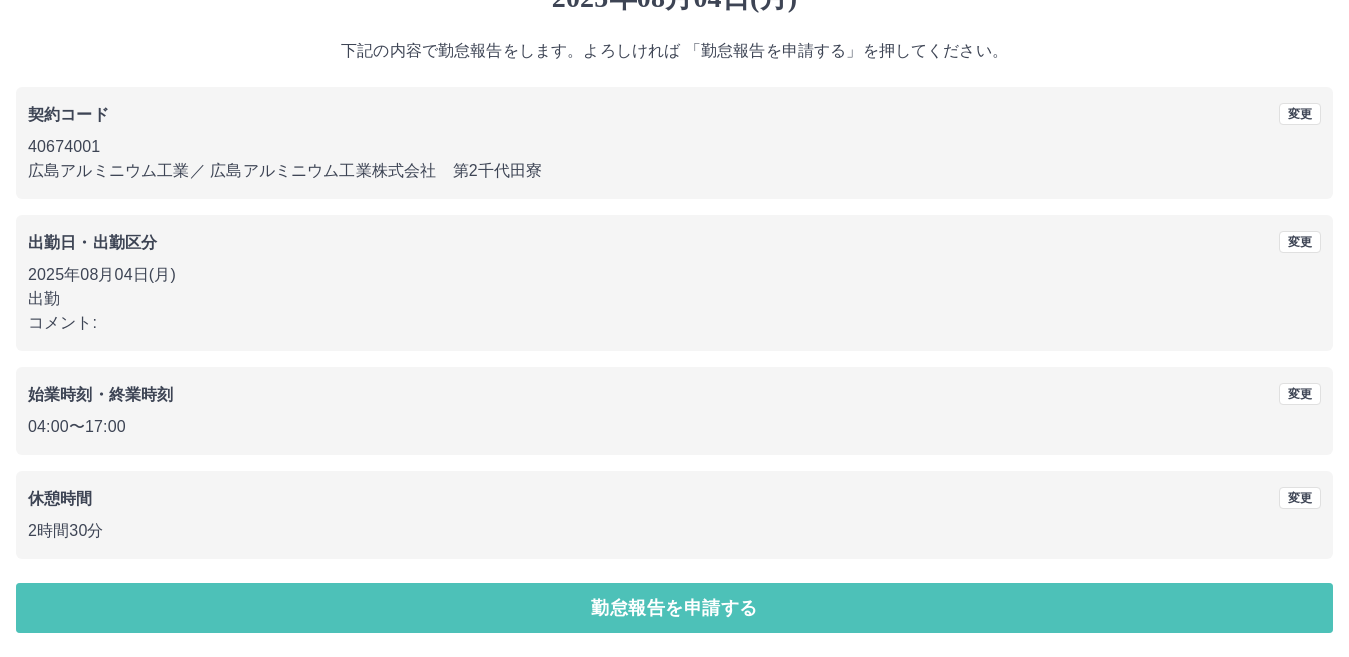 click on "勤怠報告を申請する" at bounding box center [674, 608] 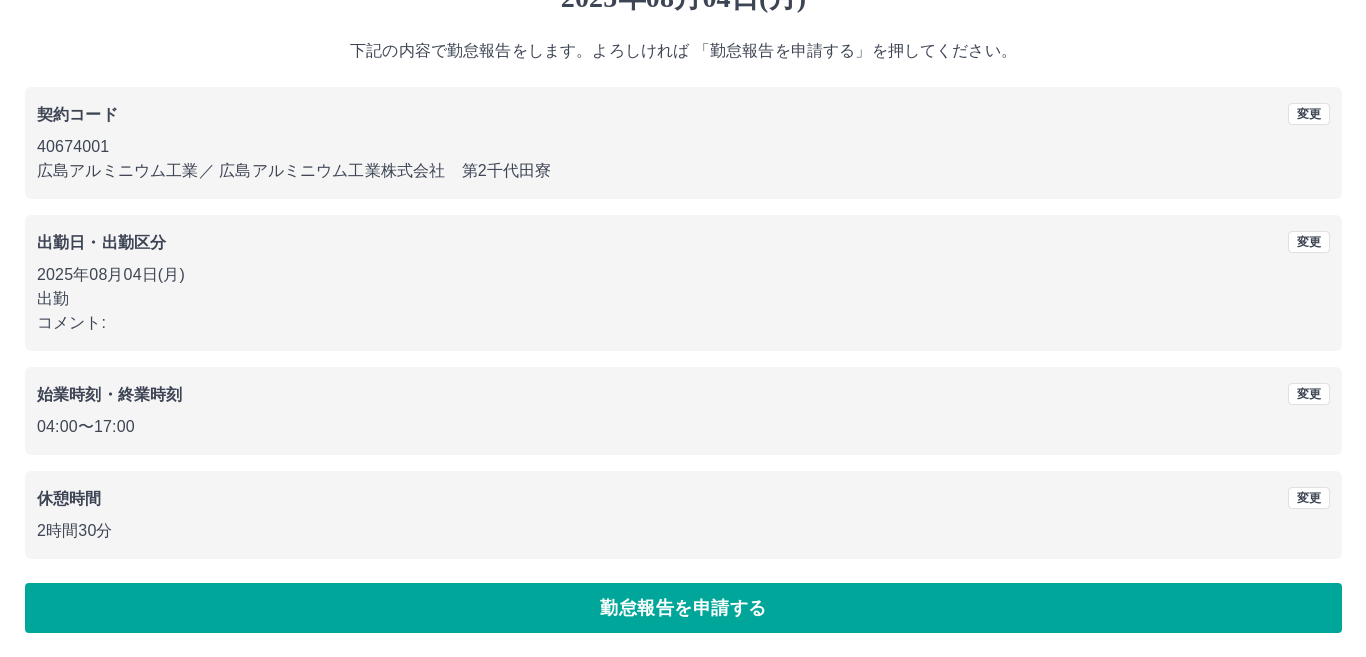 scroll, scrollTop: 0, scrollLeft: 0, axis: both 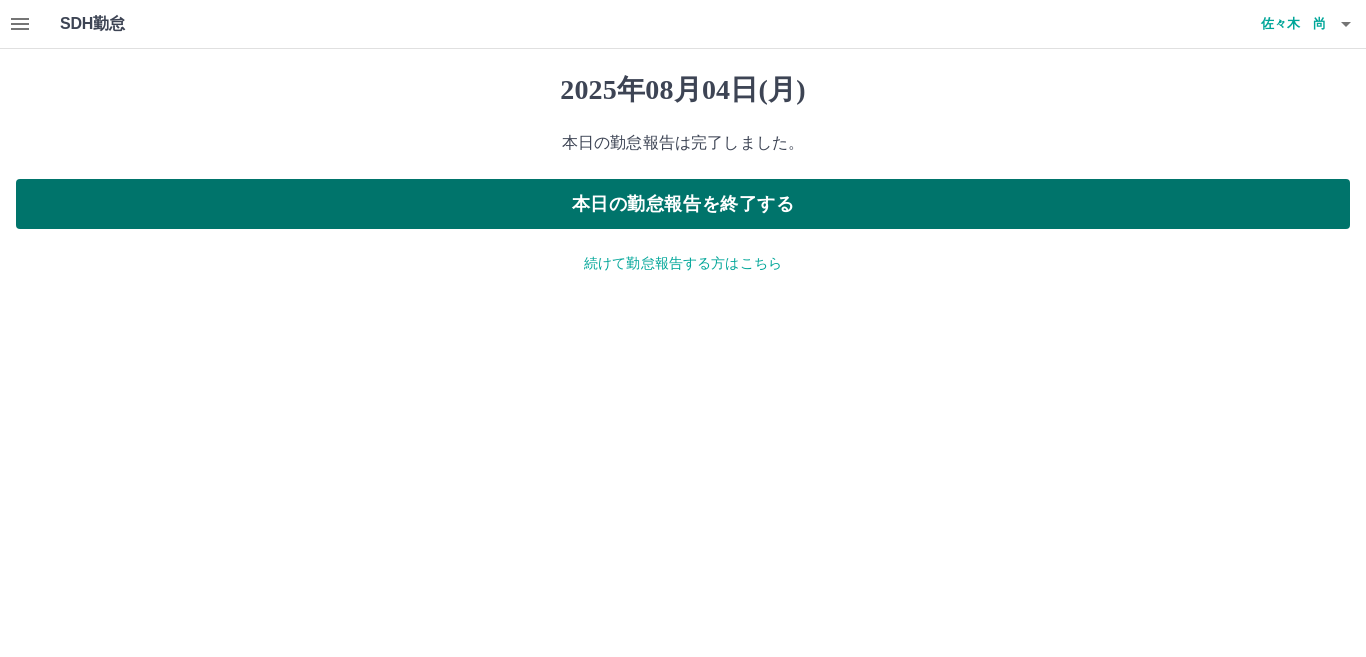 click on "本日の勤怠報告を終了する" at bounding box center (683, 204) 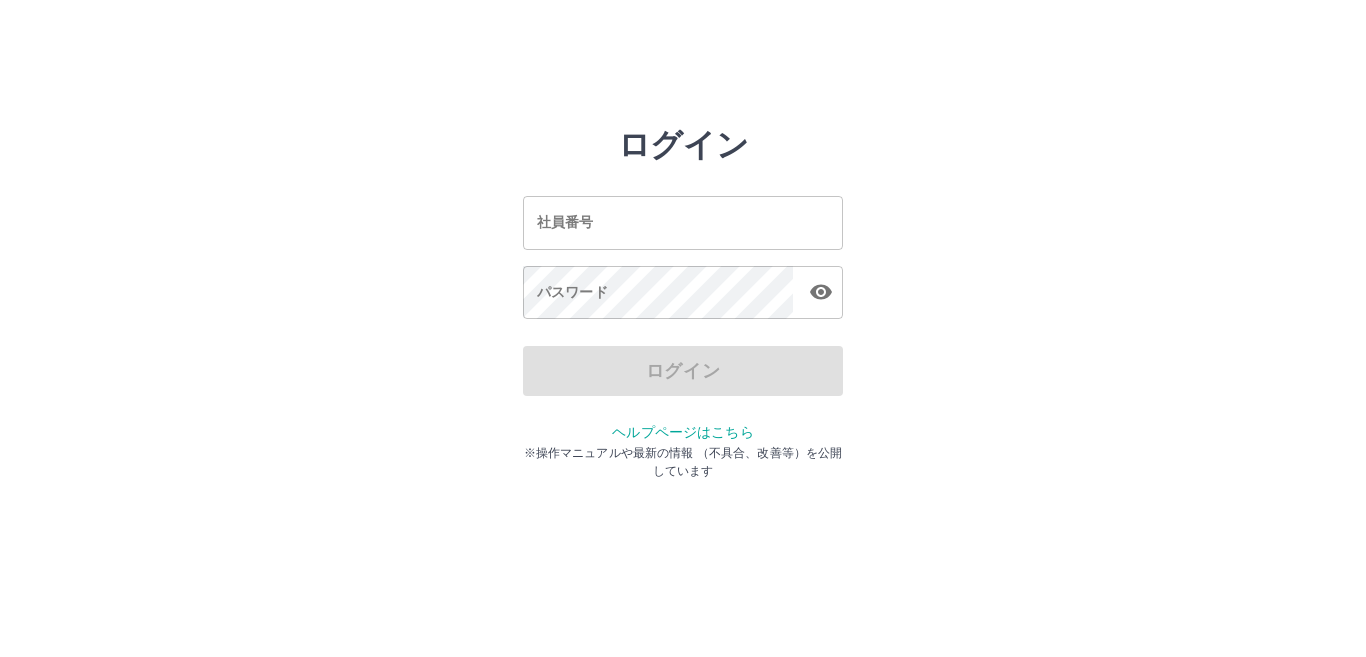 scroll, scrollTop: 0, scrollLeft: 0, axis: both 